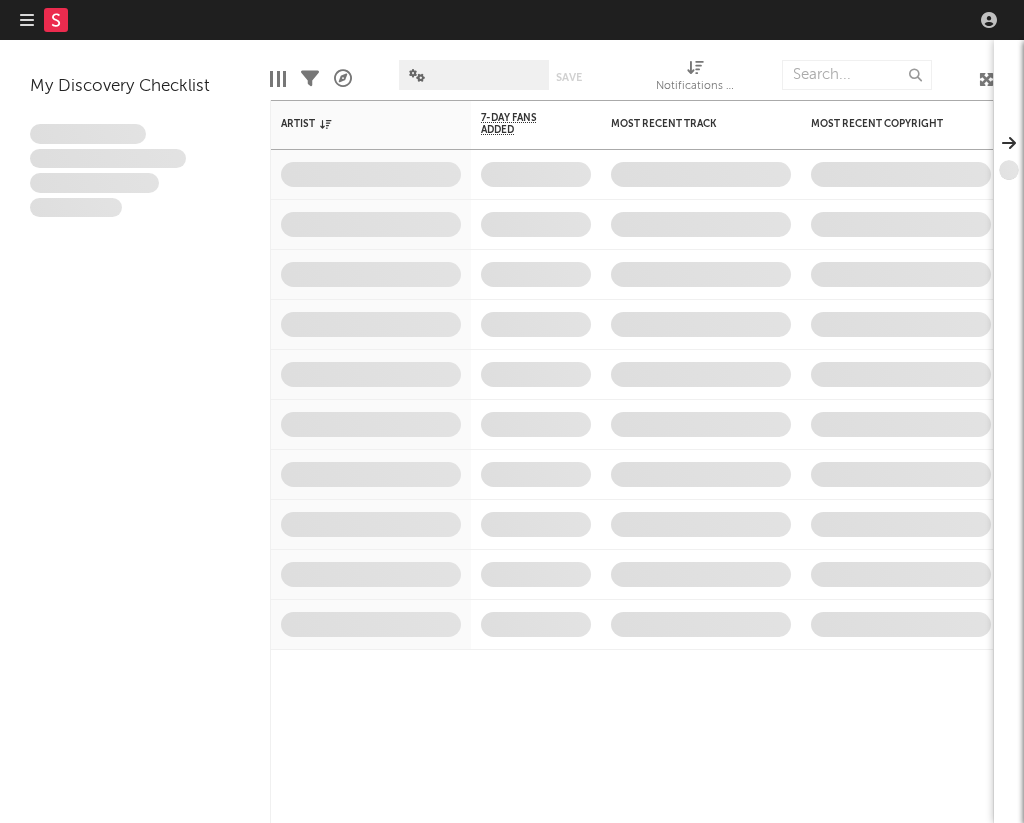 scroll, scrollTop: 0, scrollLeft: 0, axis: both 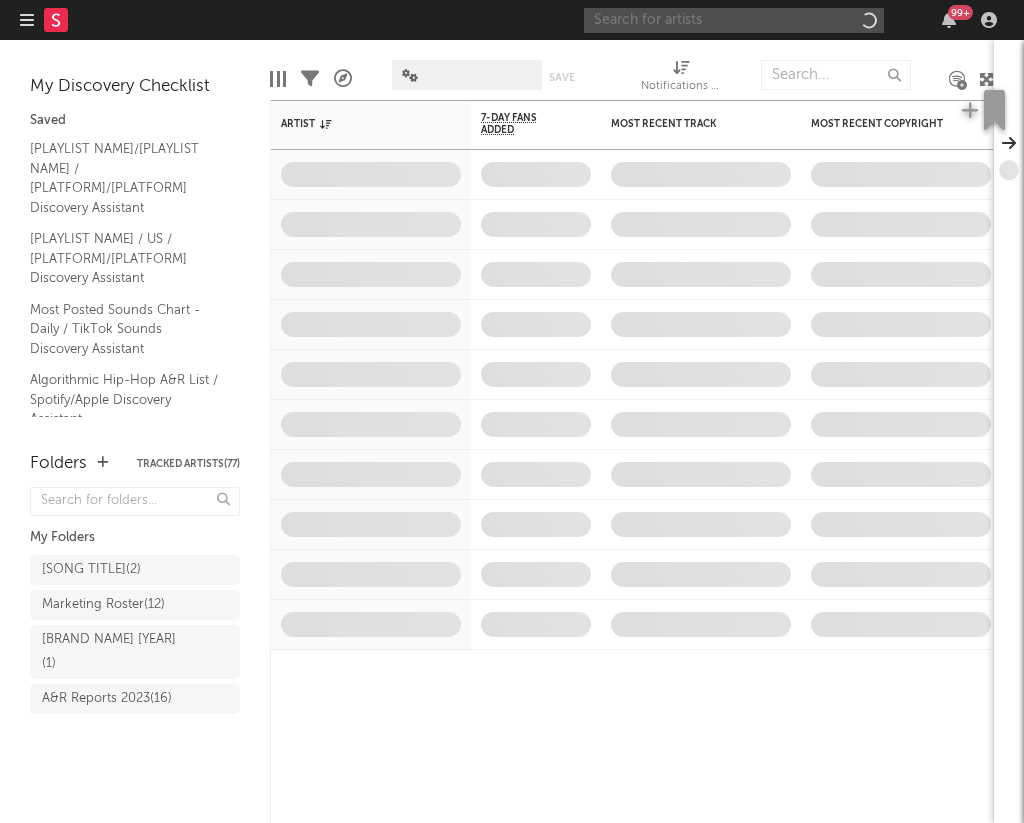 click at bounding box center (734, 20) 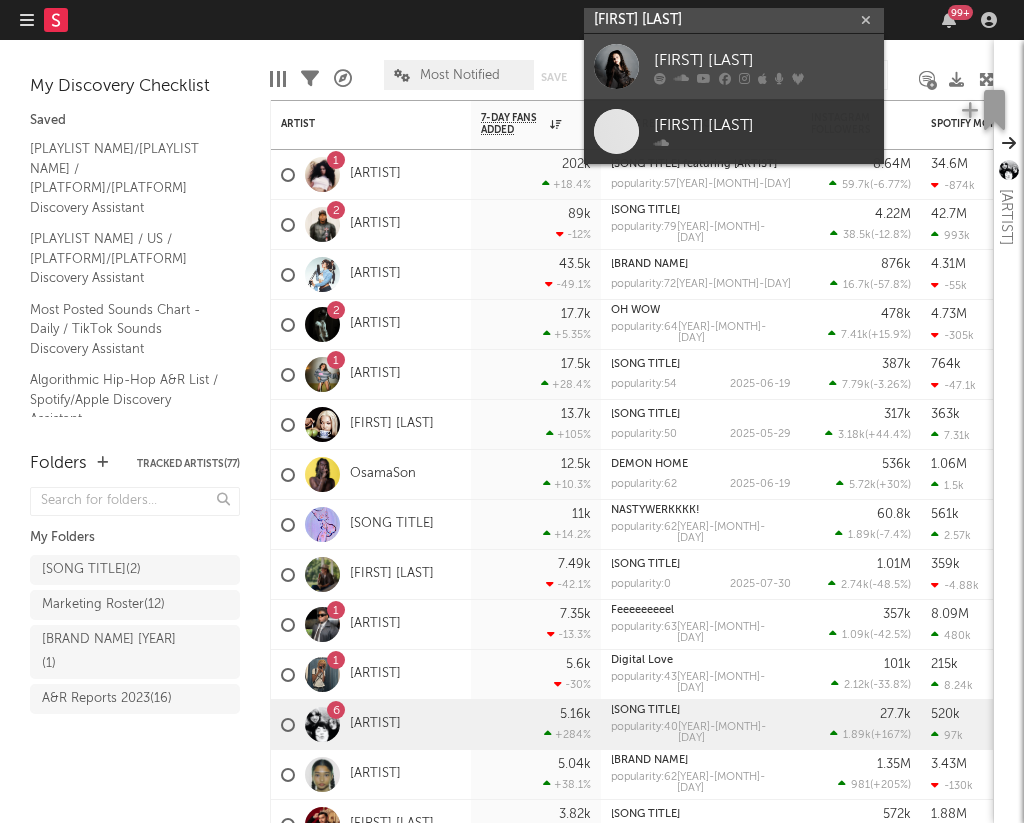 type on "[FIRST] [LAST]" 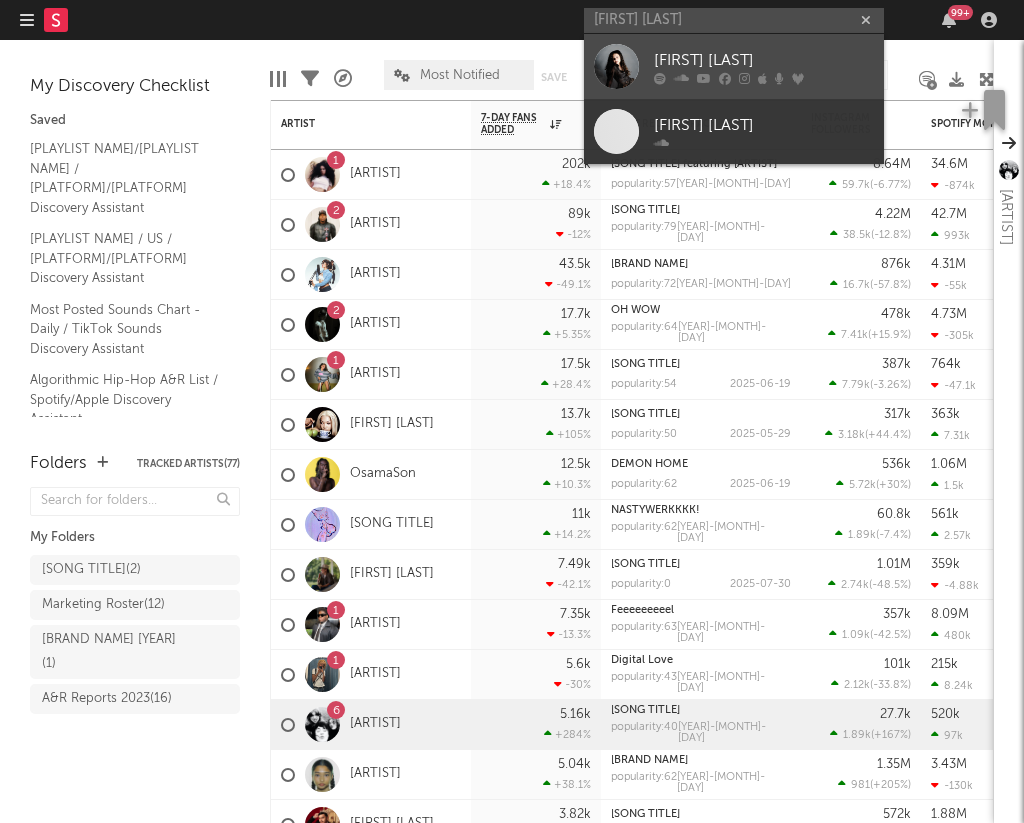 click at bounding box center [725, 78] 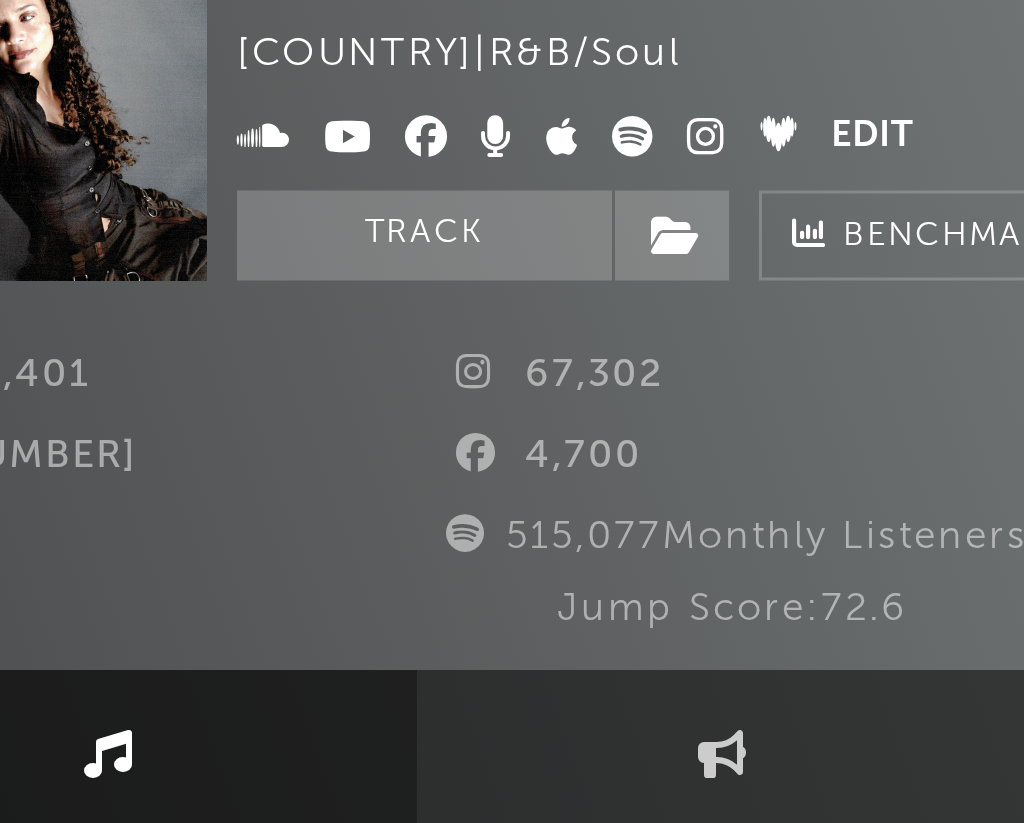 select on "6m" 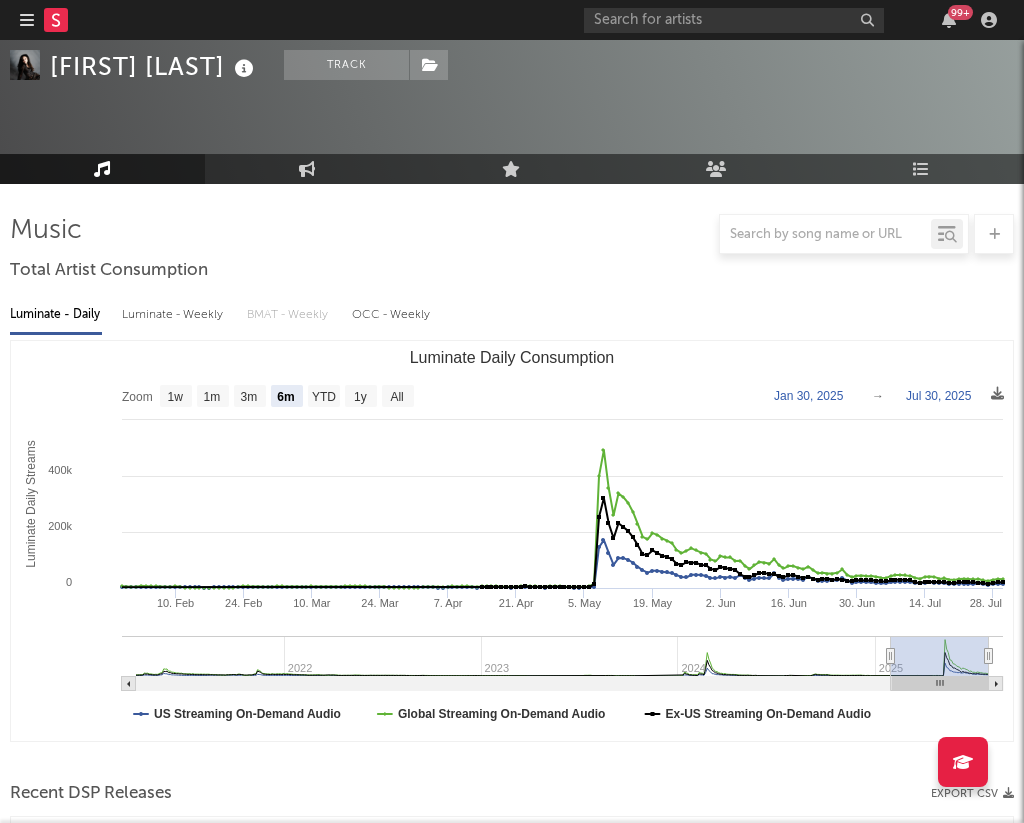 scroll, scrollTop: 225, scrollLeft: 0, axis: vertical 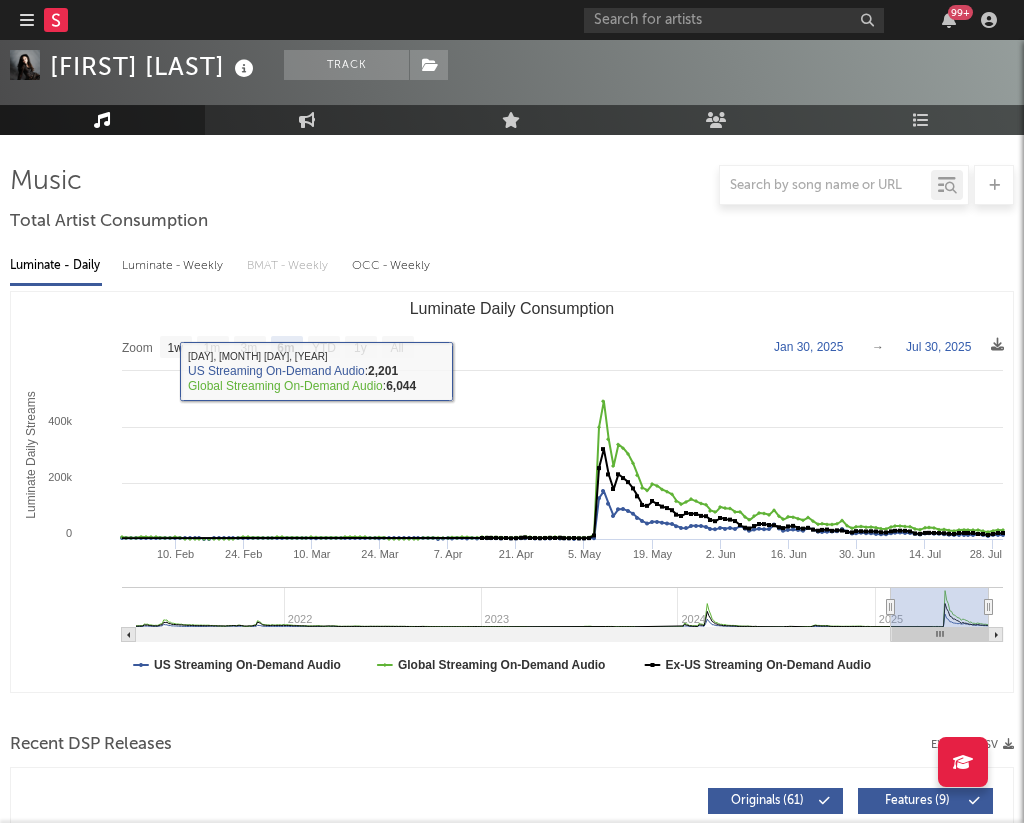 click on "Luminate - Weekly" at bounding box center [174, 266] 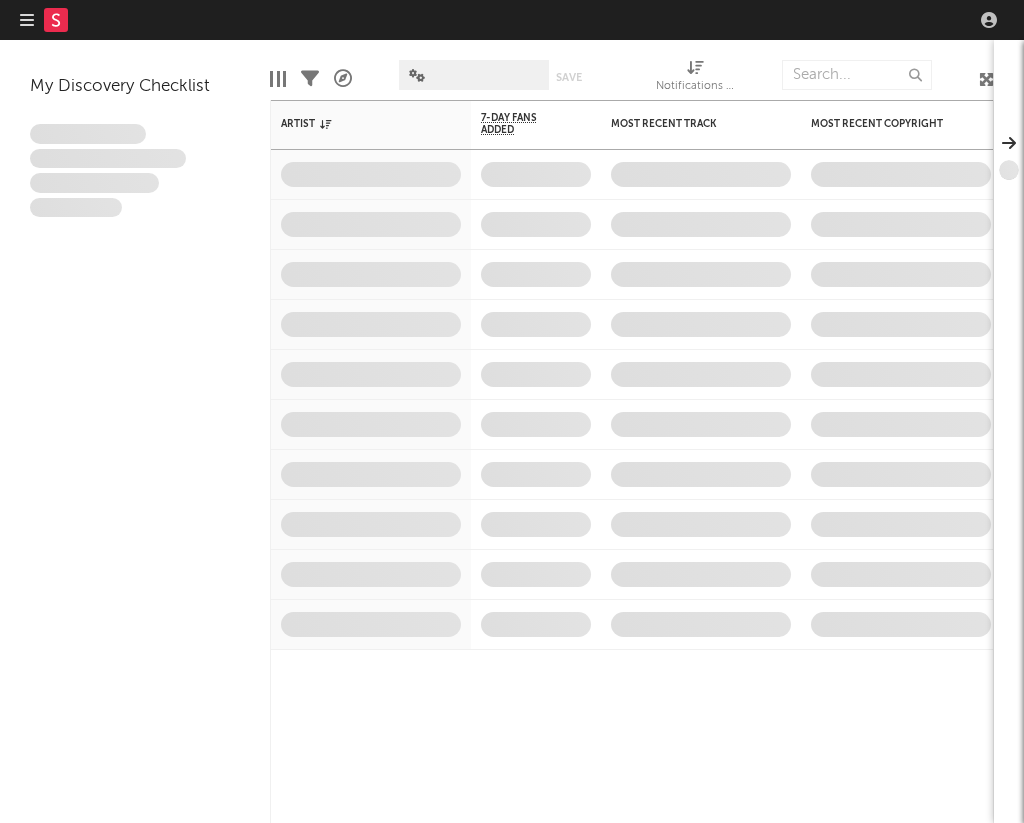 scroll, scrollTop: 0, scrollLeft: 0, axis: both 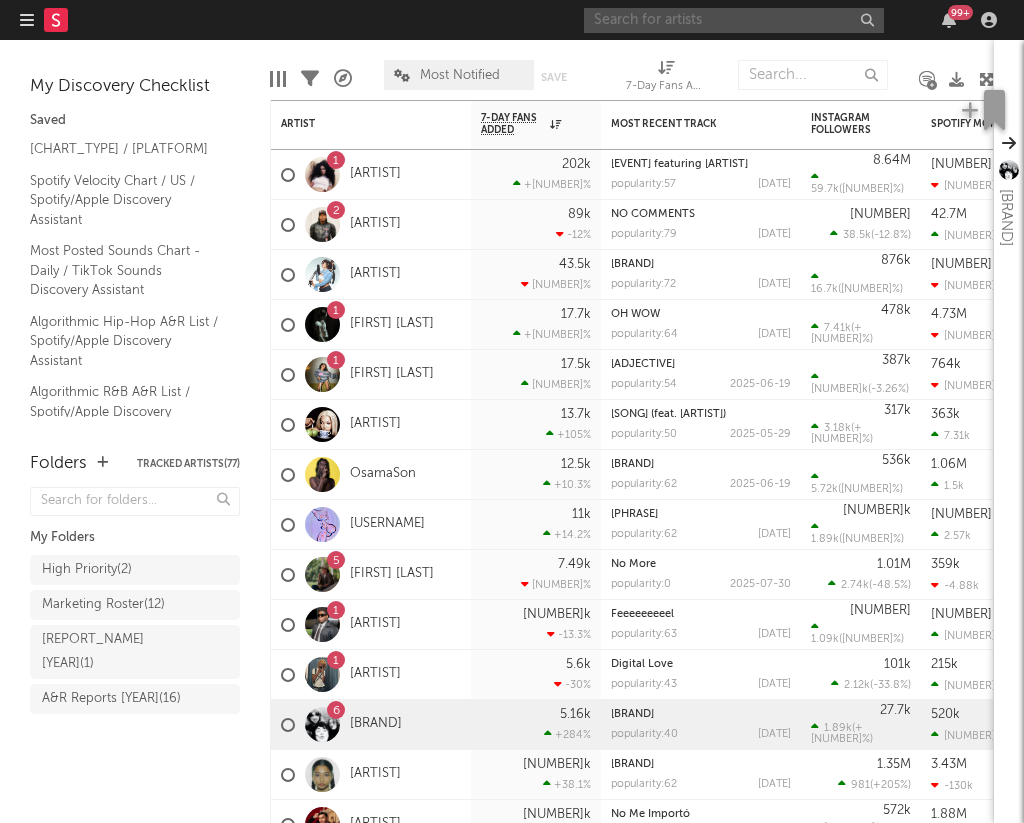 click at bounding box center (734, 20) 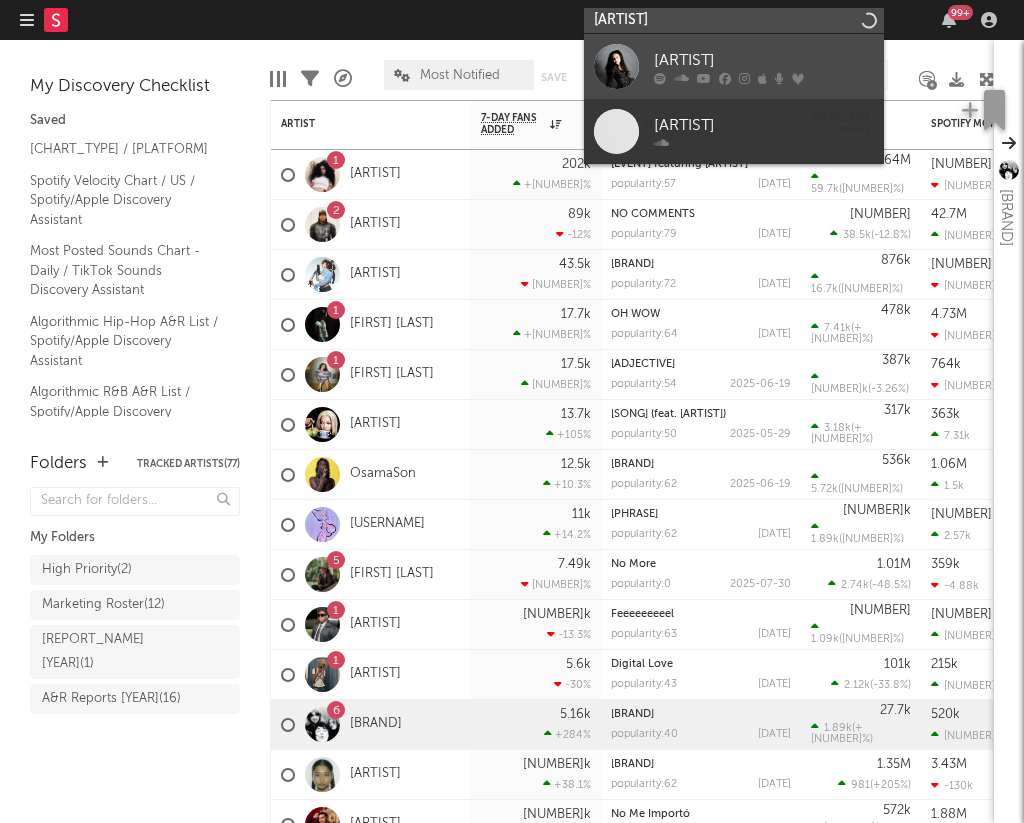 type on "[ARTIST]" 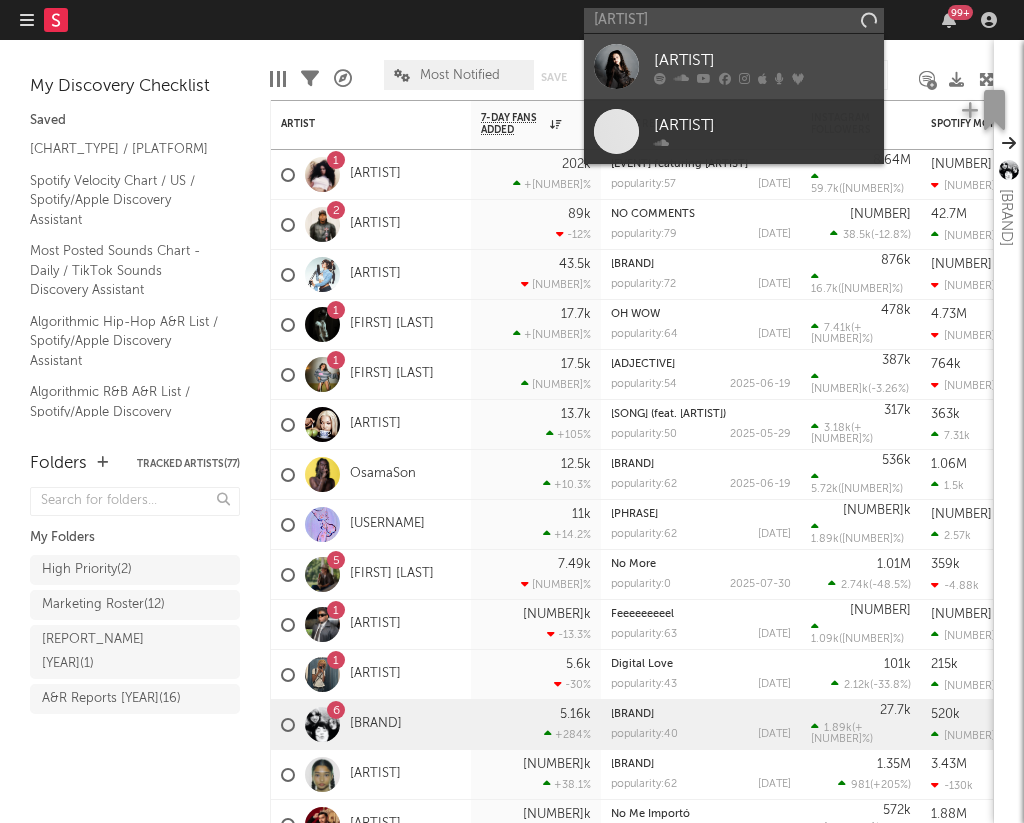 click on "[ARTIST]" at bounding box center (764, 60) 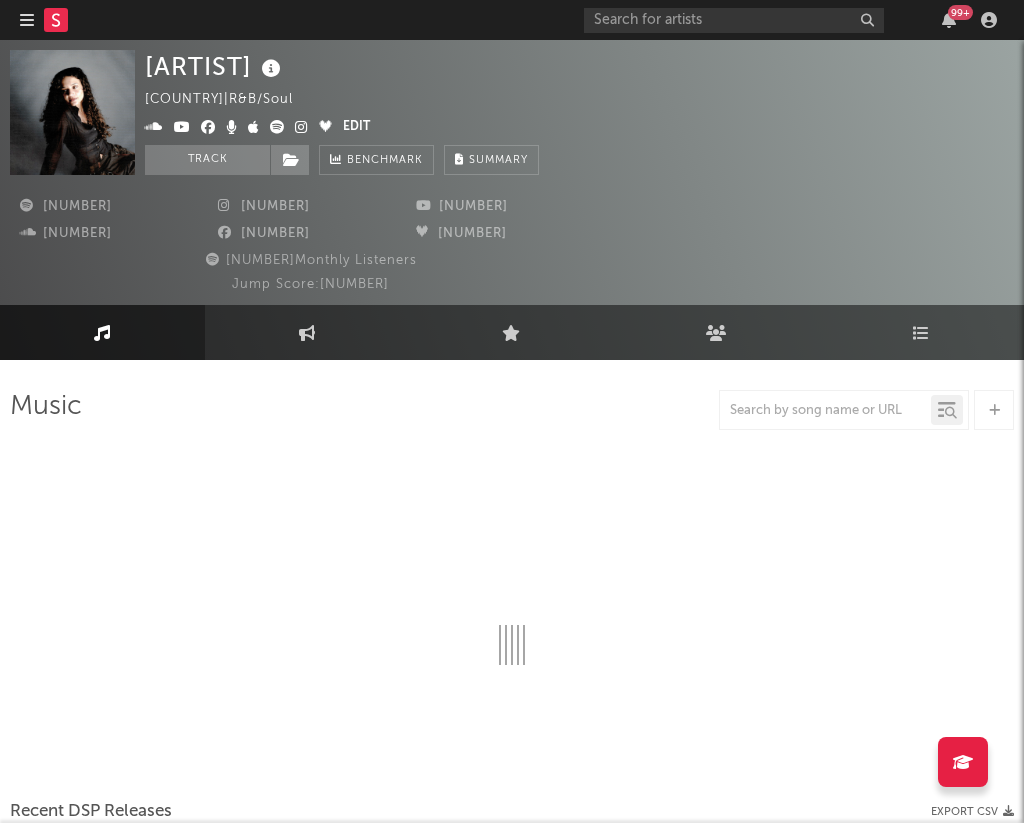 select on "6m" 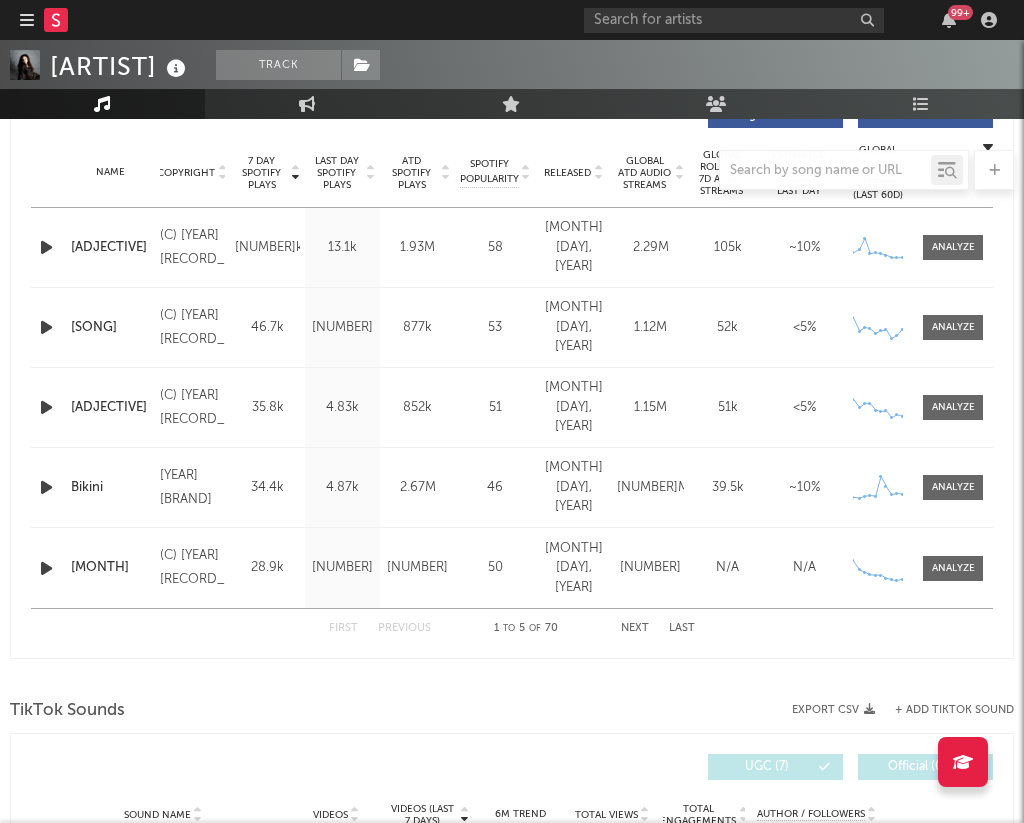 scroll, scrollTop: 686, scrollLeft: 0, axis: vertical 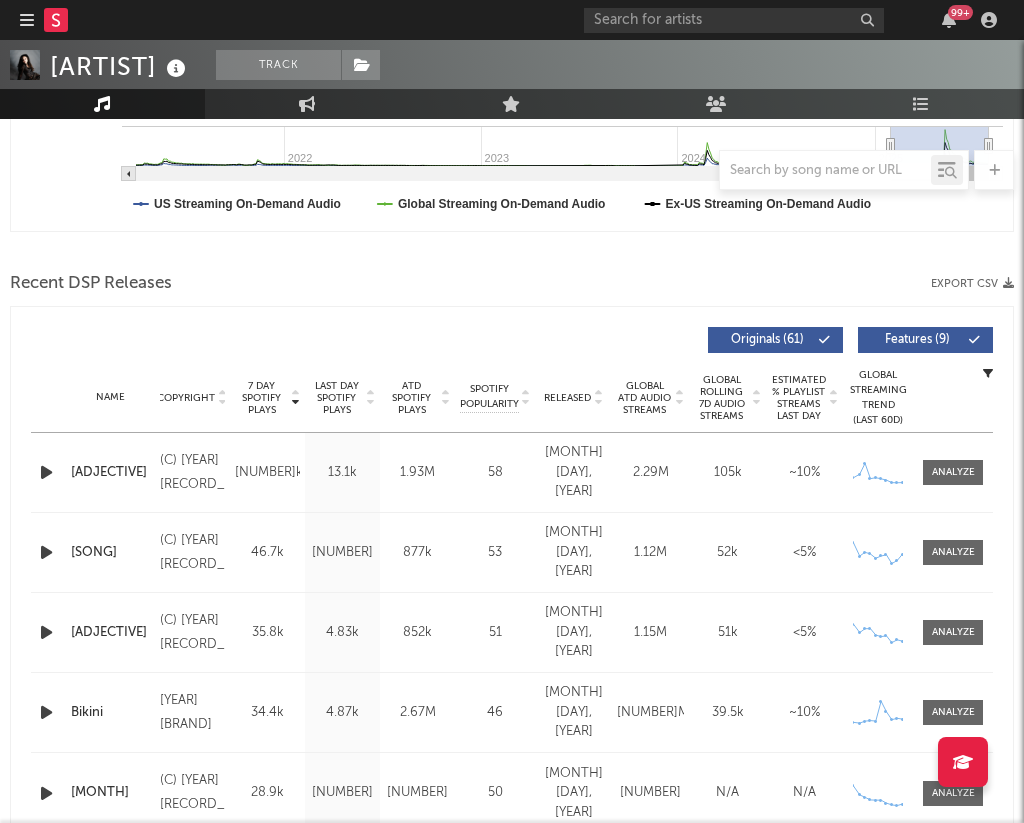 click on "Last Day Spotify Plays" at bounding box center (336, 398) 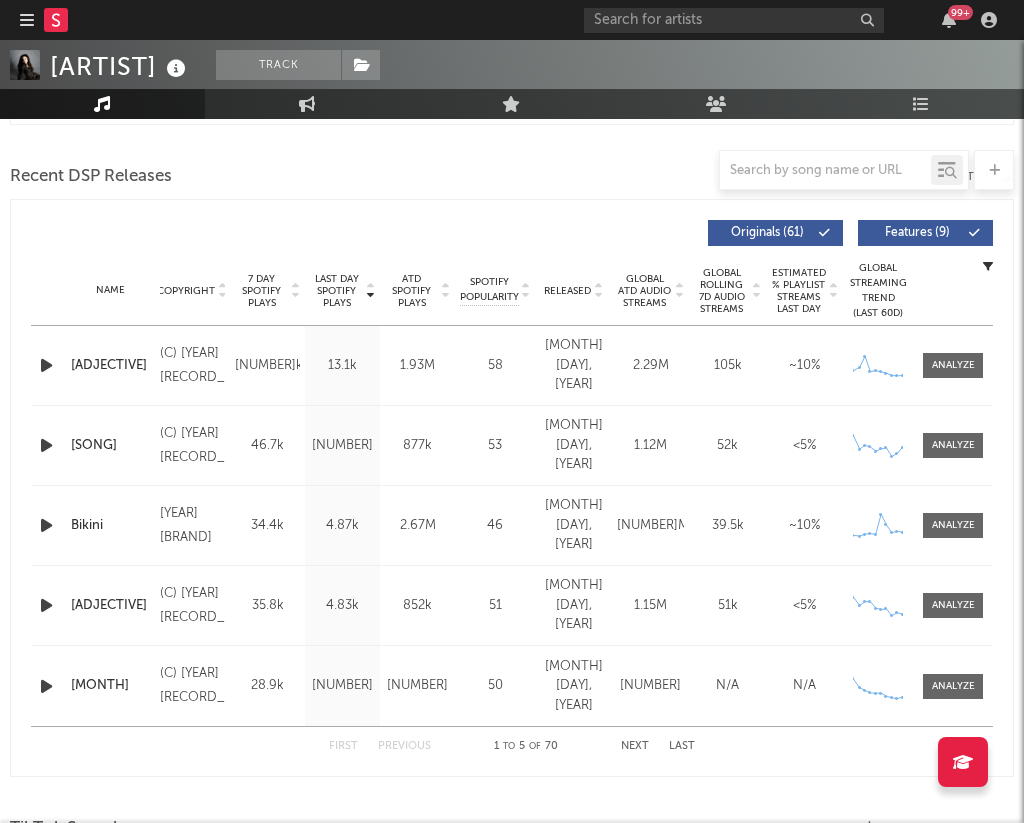 scroll, scrollTop: 795, scrollLeft: 0, axis: vertical 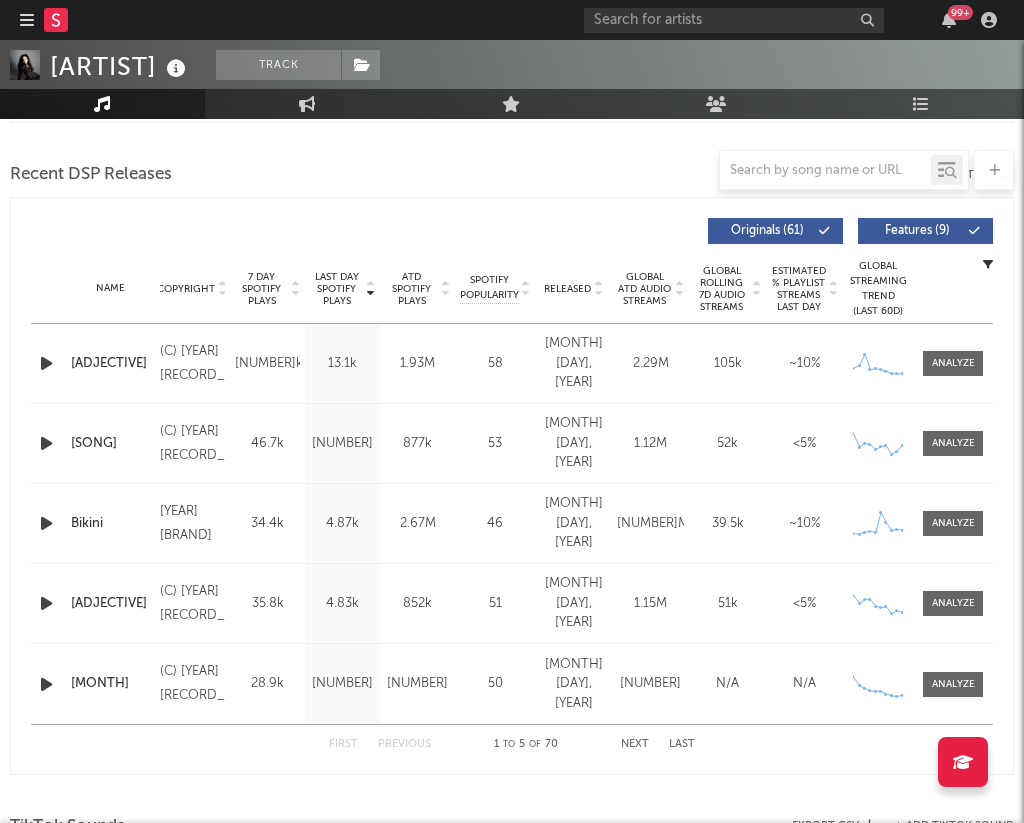 click on "Last Day Spotify Plays" at bounding box center [336, 289] 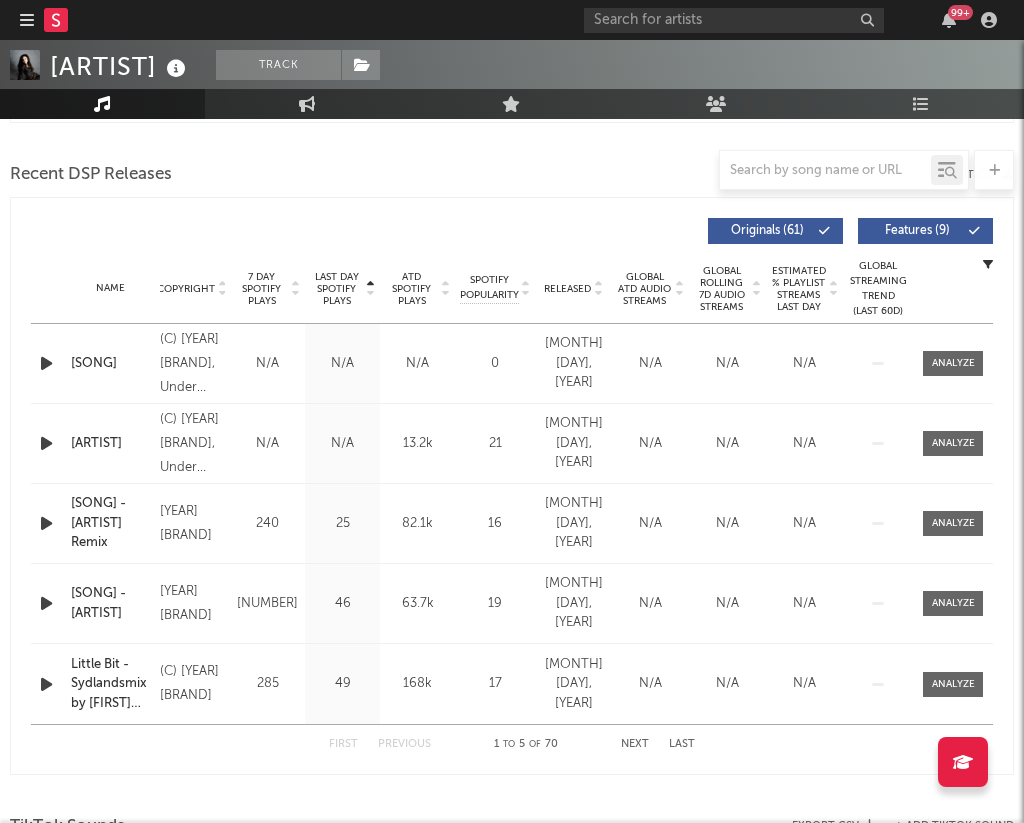 click on "Last Day Spotify Plays" at bounding box center (336, 289) 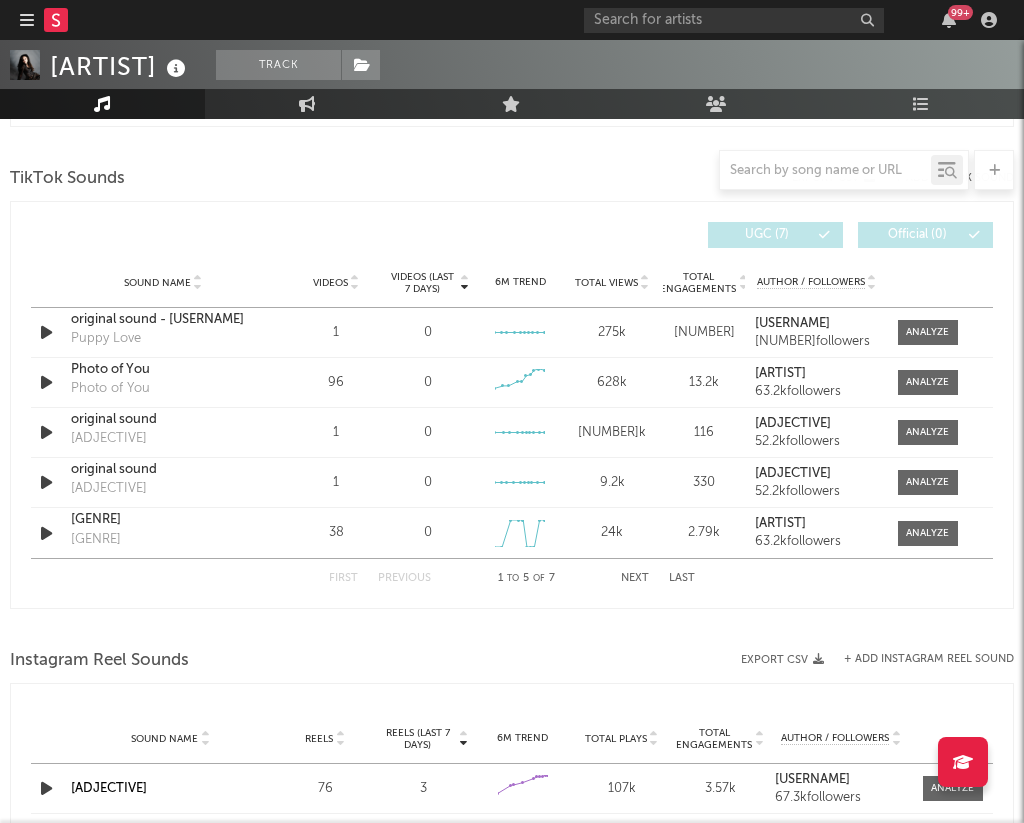 scroll, scrollTop: 1449, scrollLeft: 0, axis: vertical 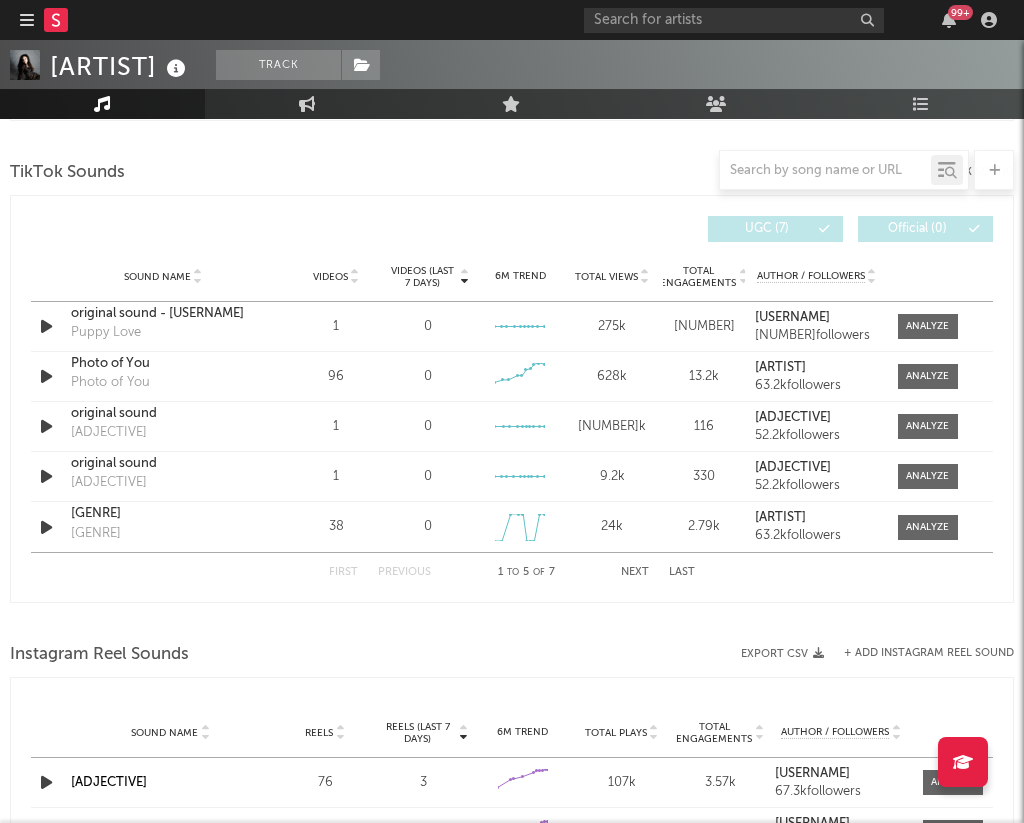 click on "Videos (last 7 days)" at bounding box center (422, 277) 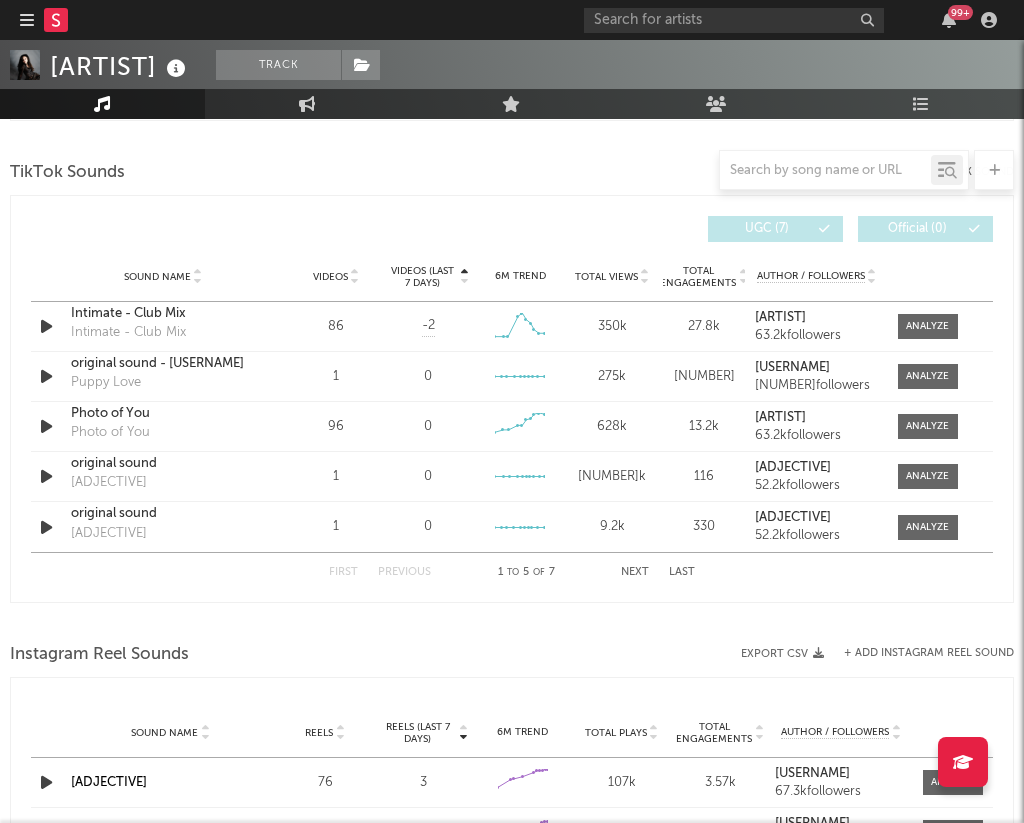 click on "Videos (last 7 days)" at bounding box center (422, 277) 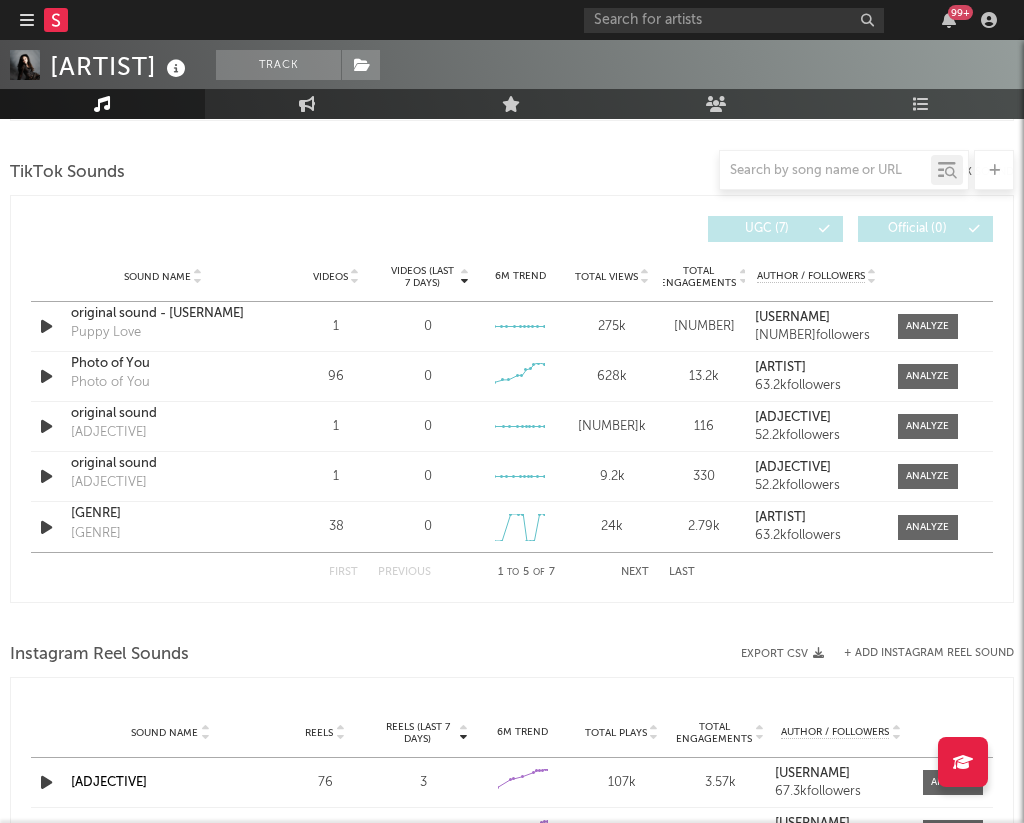 click on "Videos" at bounding box center [330, 277] 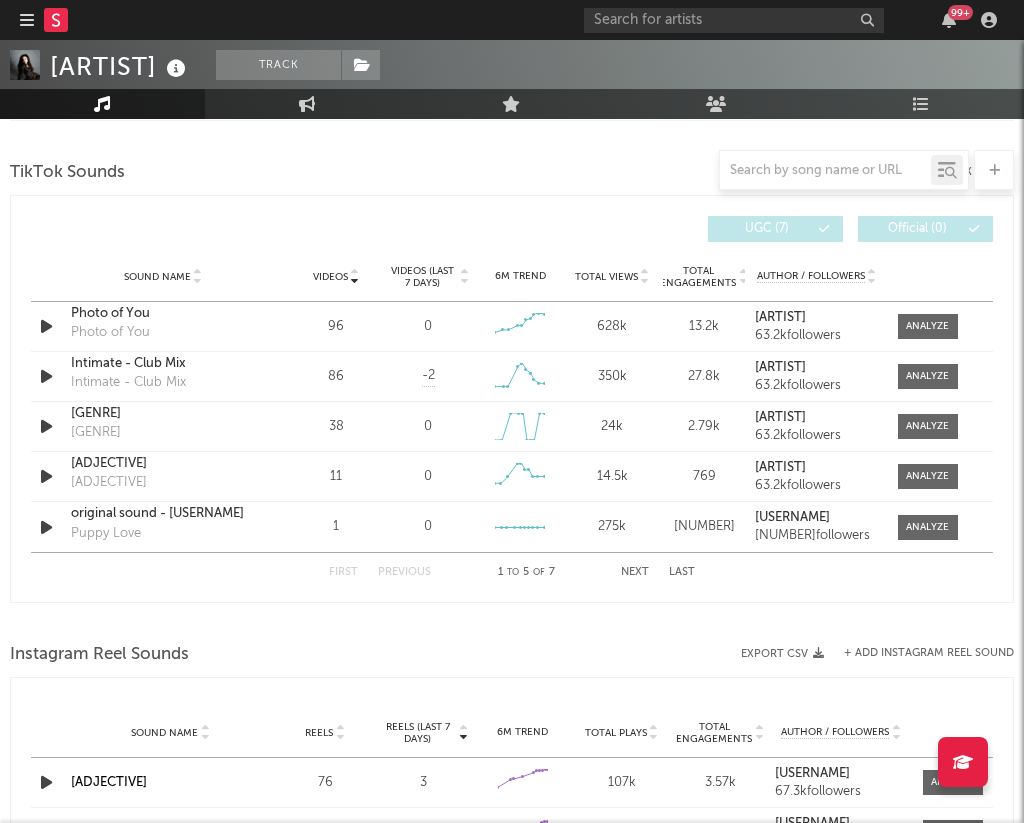 click on "Videos" at bounding box center (330, 277) 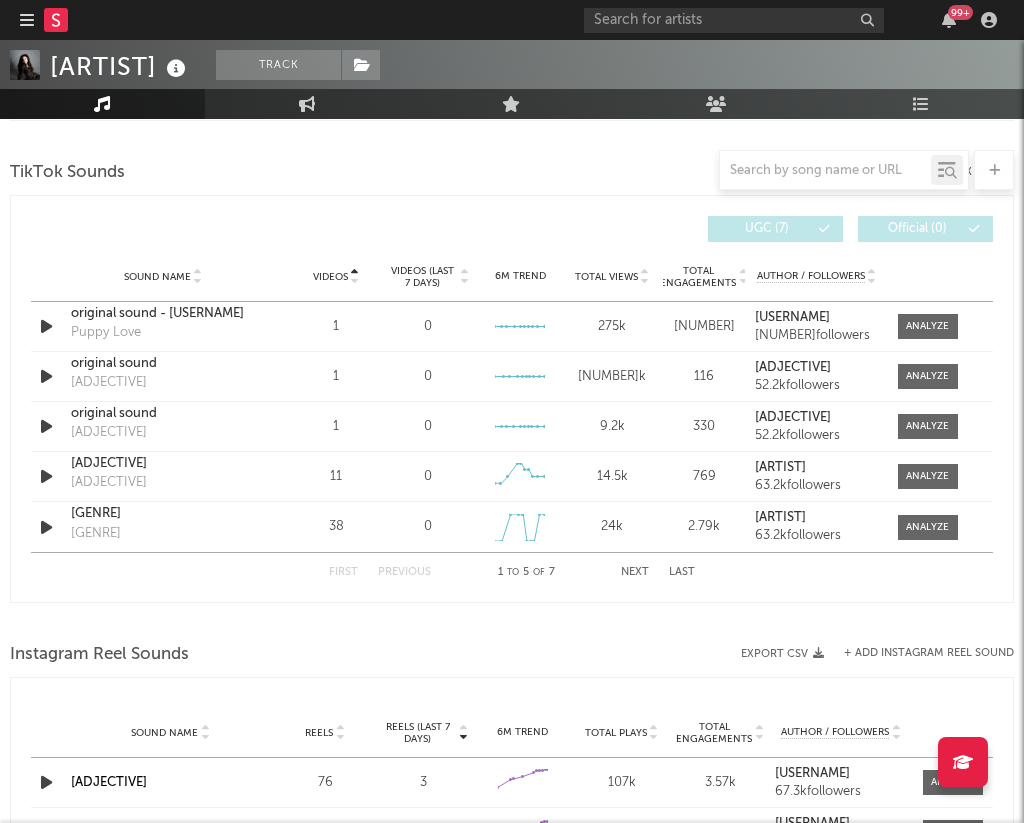 click on "Videos" at bounding box center [330, 277] 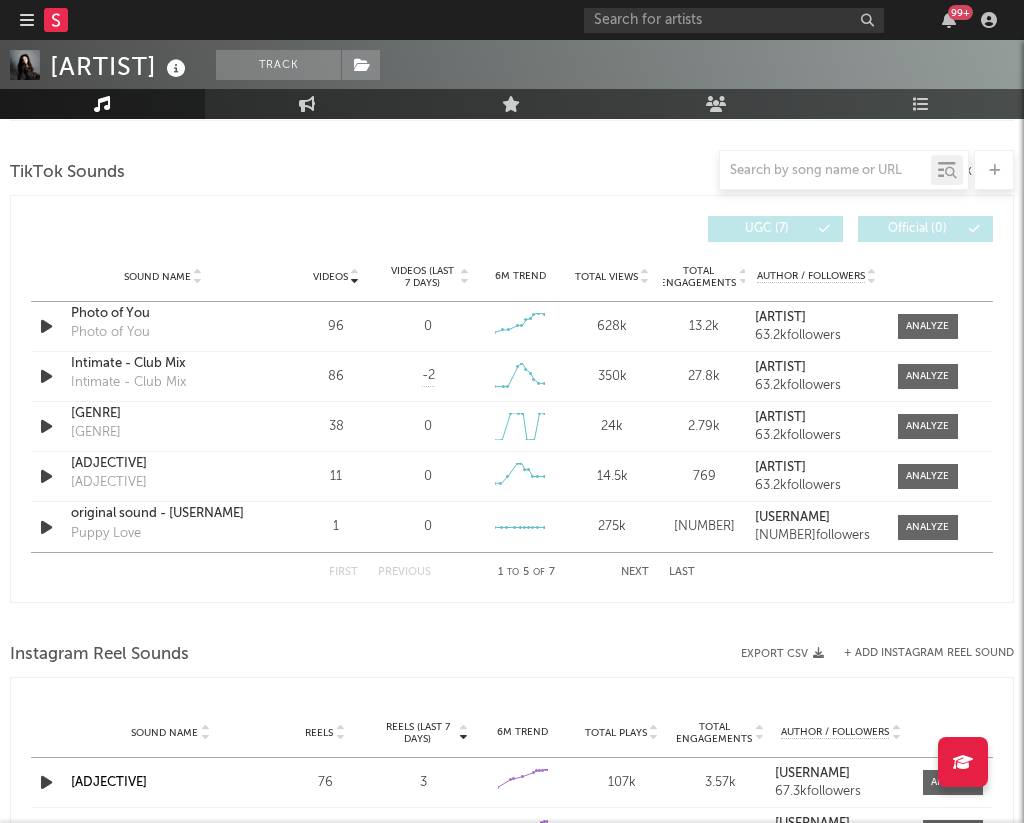 scroll, scrollTop: 1480, scrollLeft: 0, axis: vertical 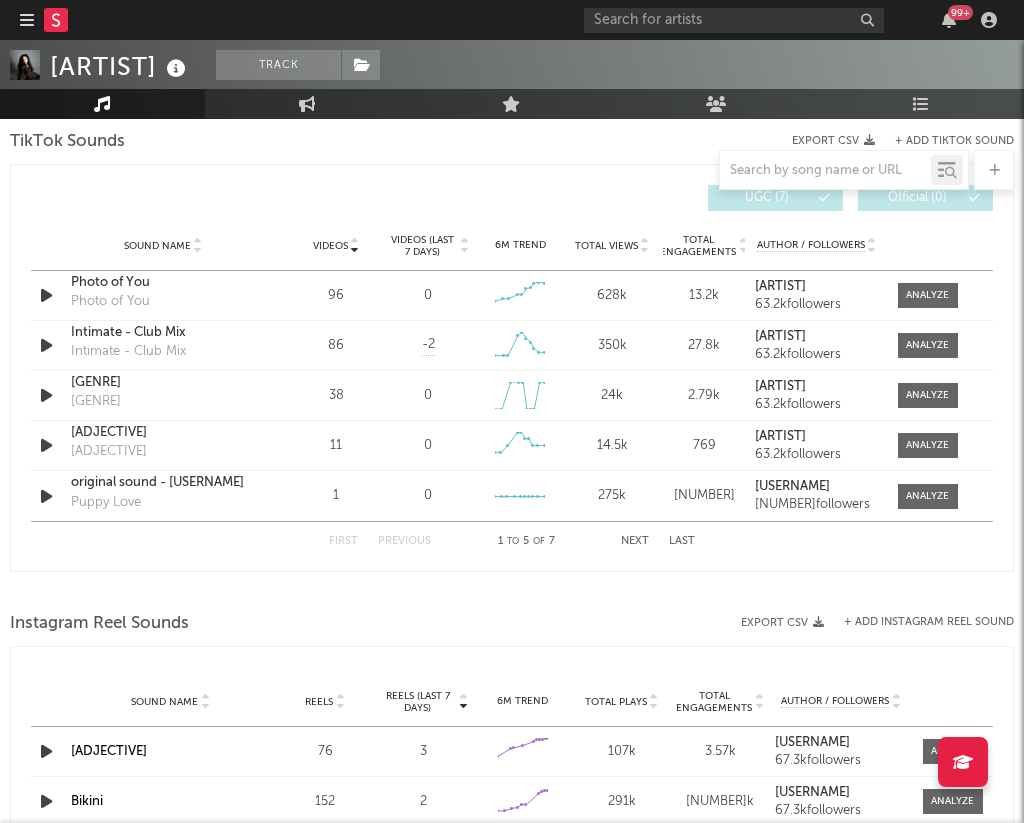 click on "Next" at bounding box center [635, 541] 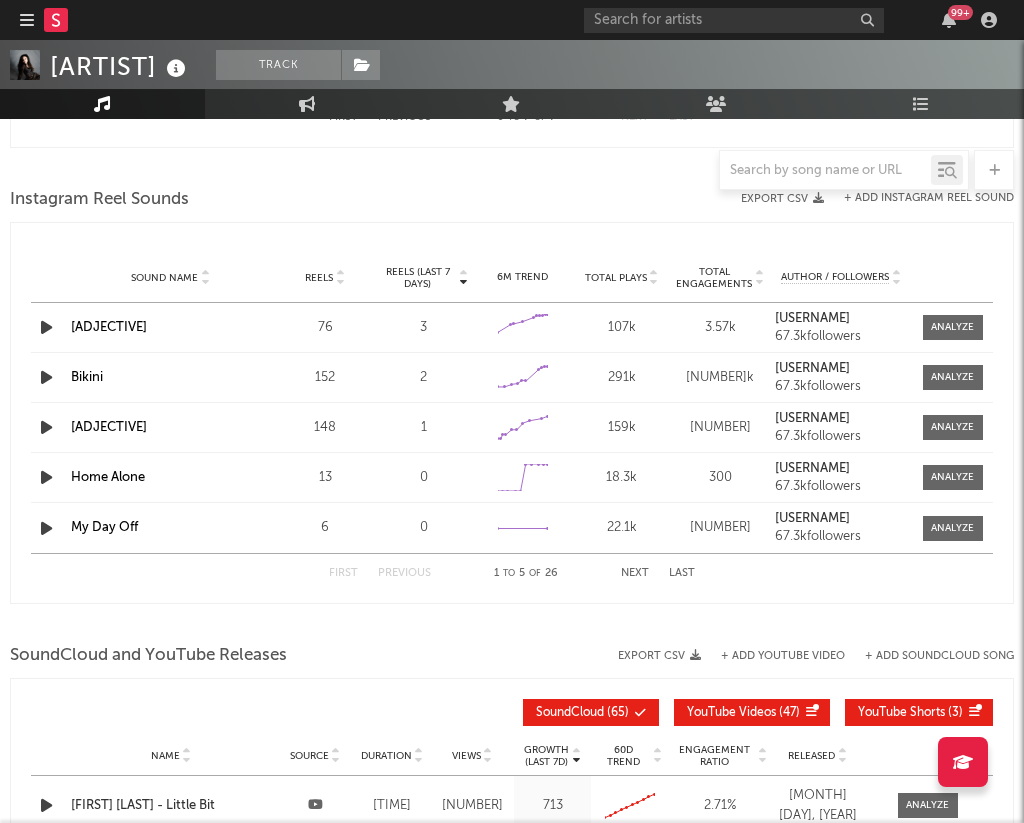 scroll, scrollTop: 1927, scrollLeft: 0, axis: vertical 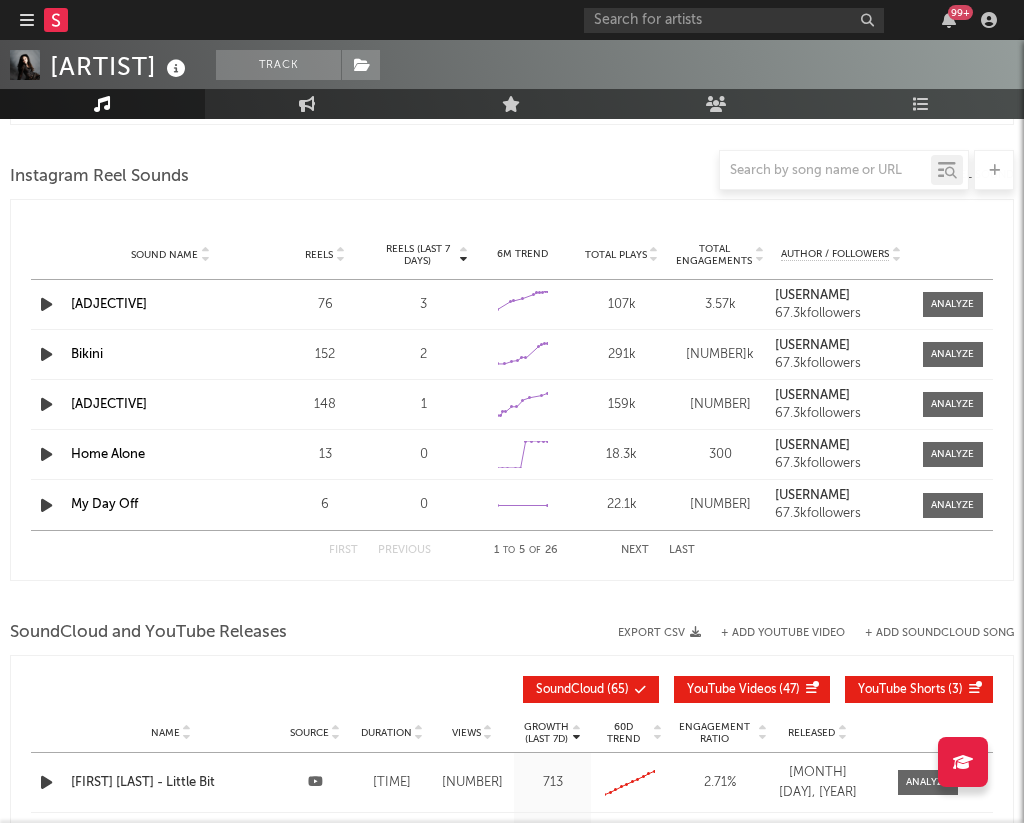 click on "Reels" at bounding box center [319, 255] 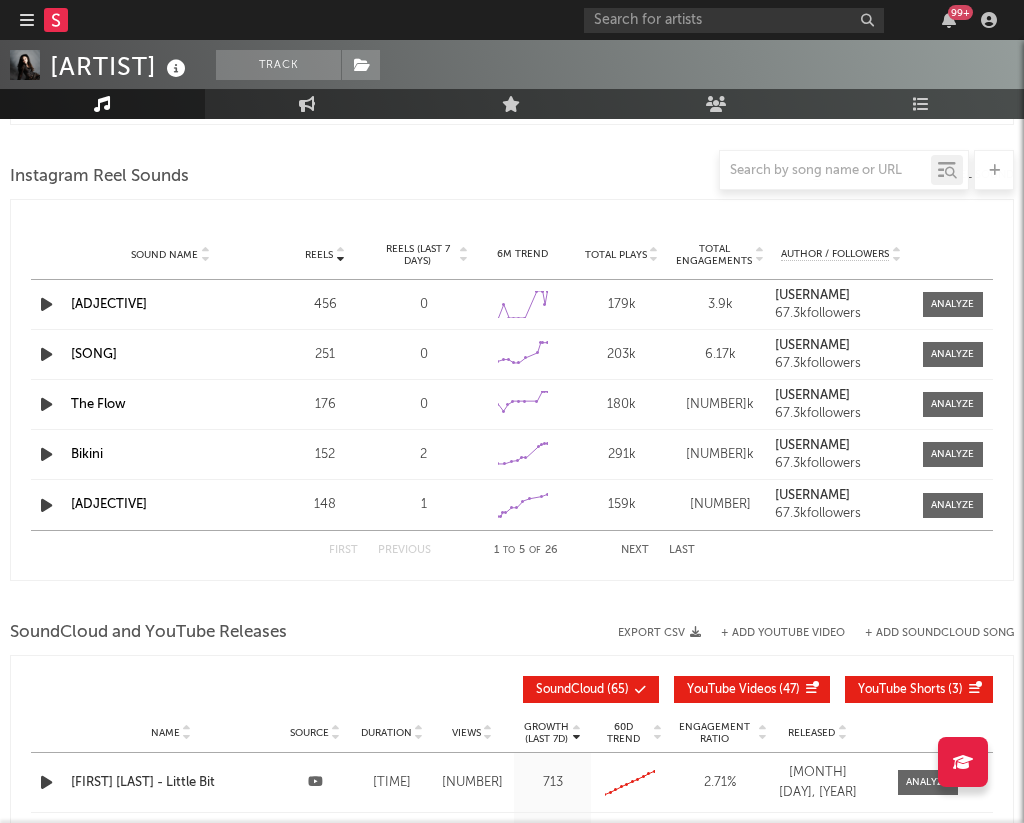 click on "Reels" at bounding box center (319, 255) 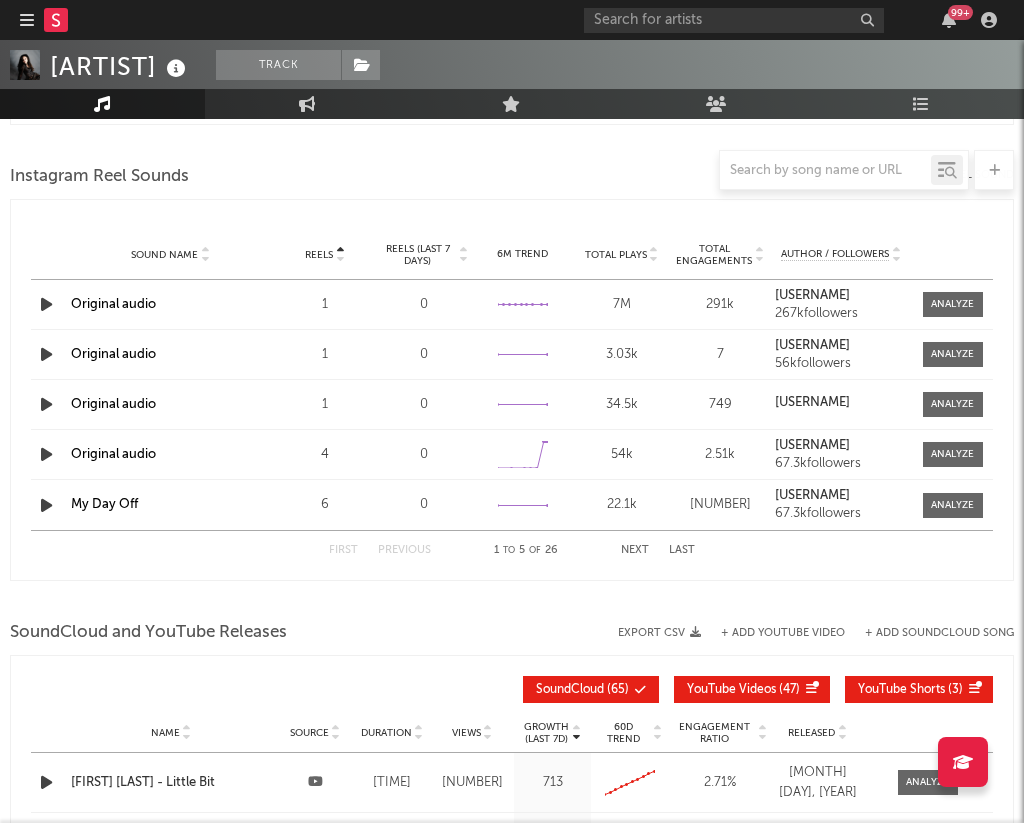 click on "Reels" at bounding box center [319, 255] 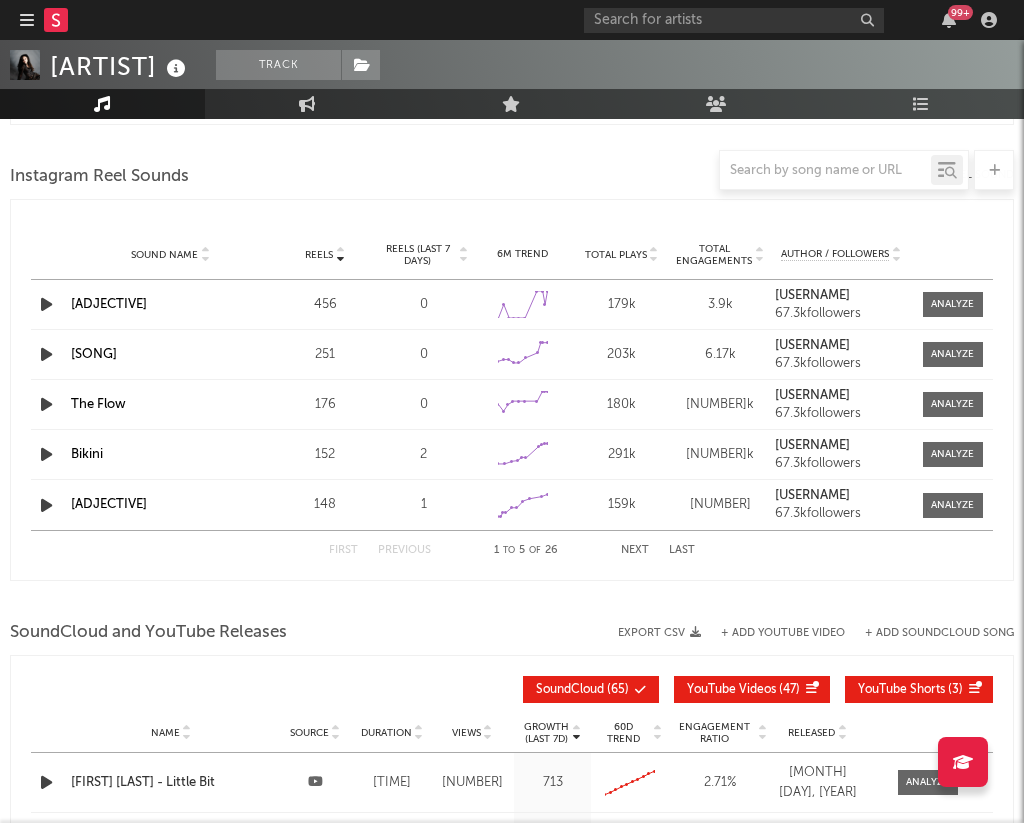 click on "Next" at bounding box center [635, 550] 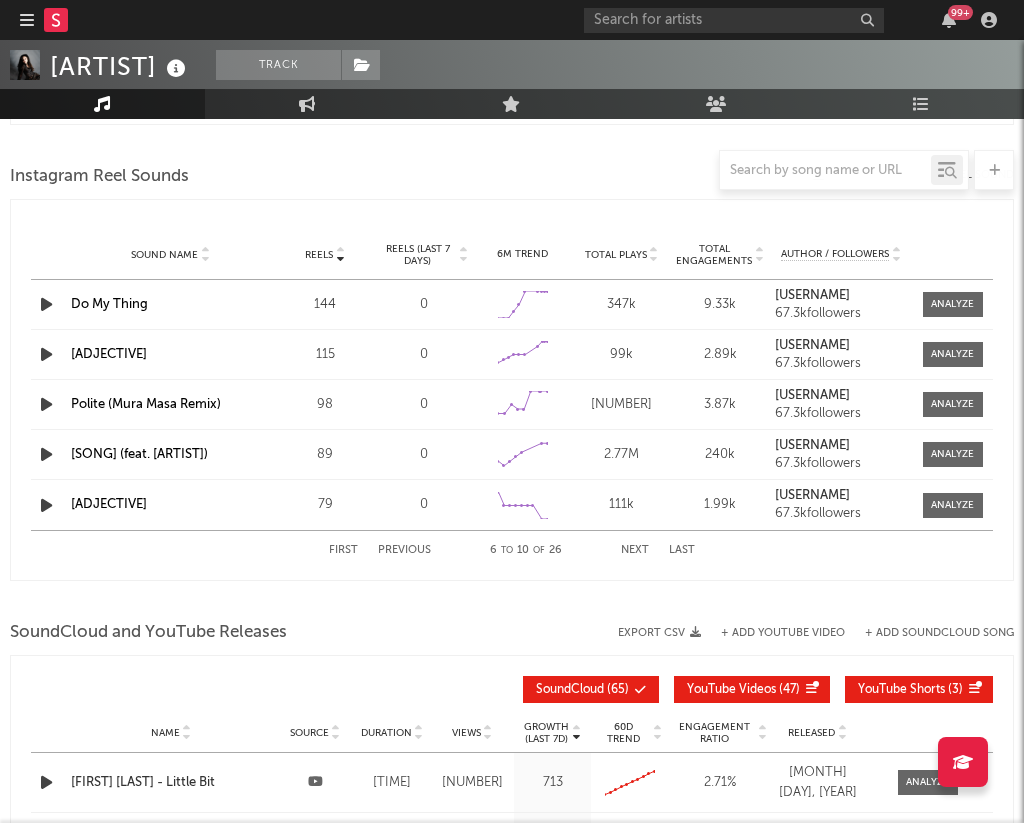 click on "Next" at bounding box center [635, 550] 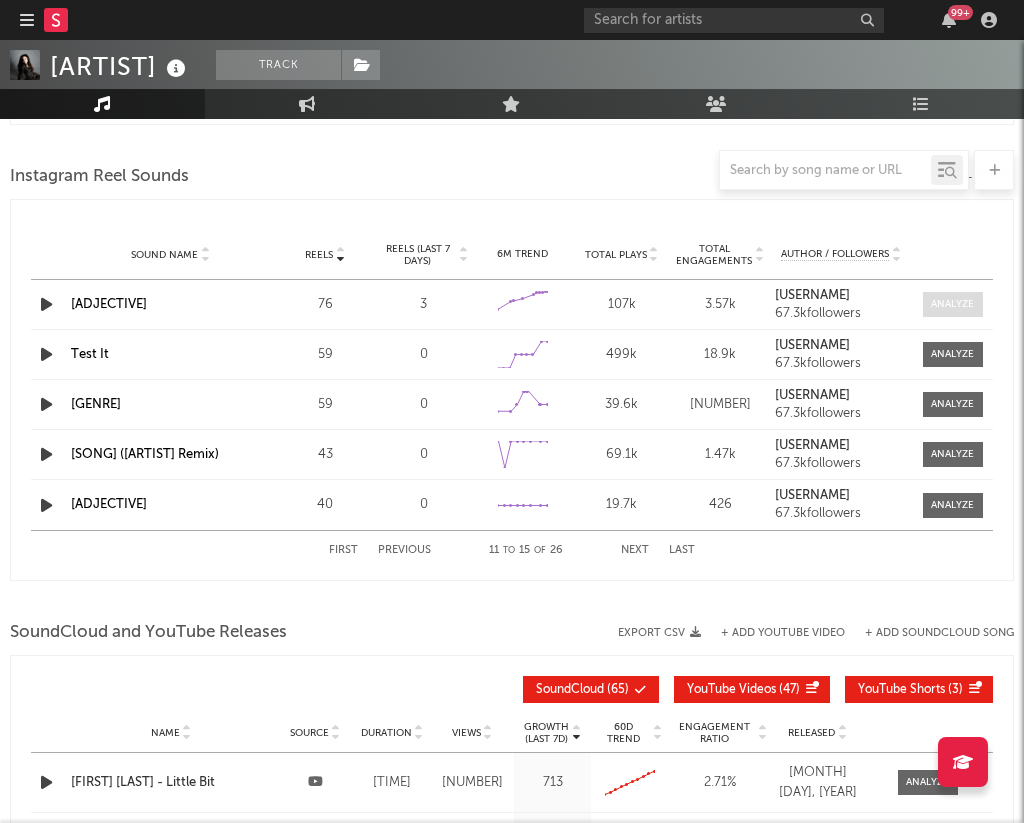 click at bounding box center [952, 304] 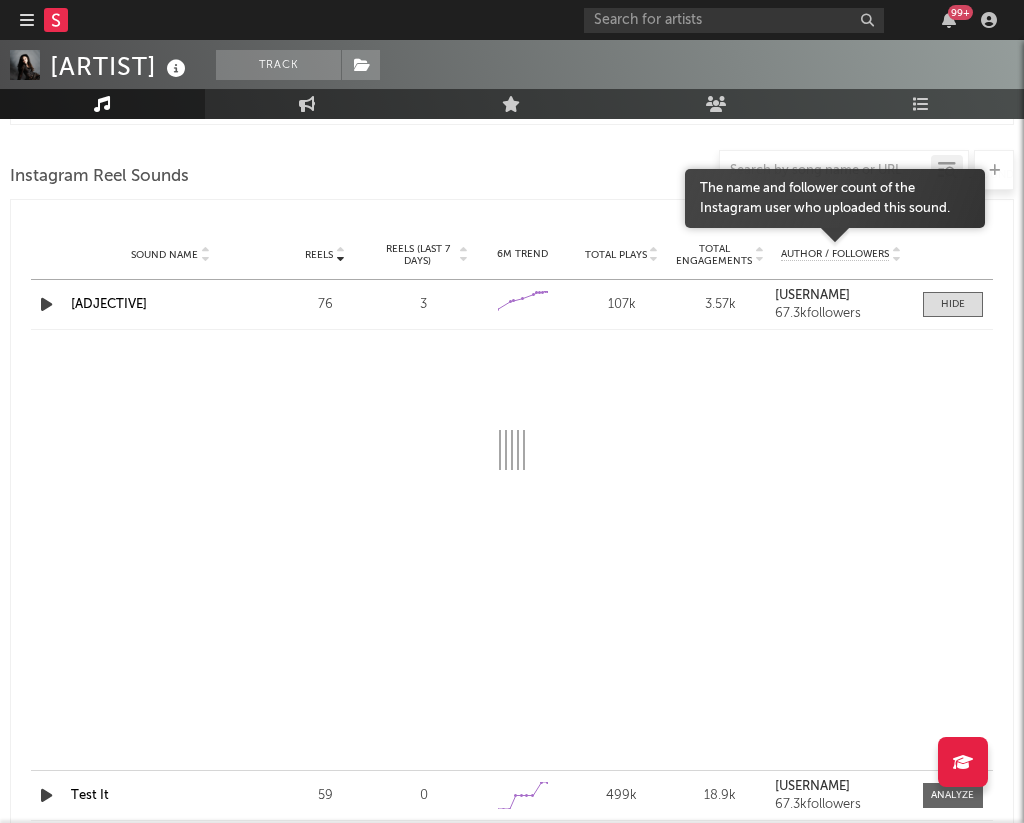 select on "1w" 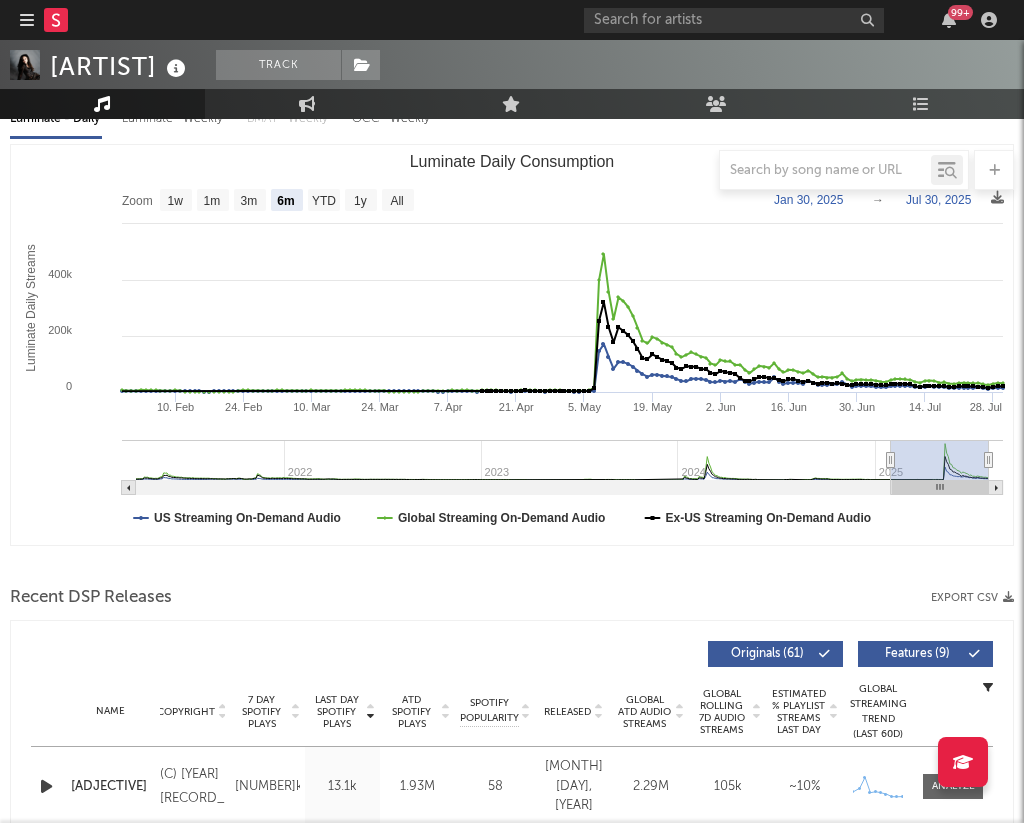 scroll, scrollTop: 344, scrollLeft: 0, axis: vertical 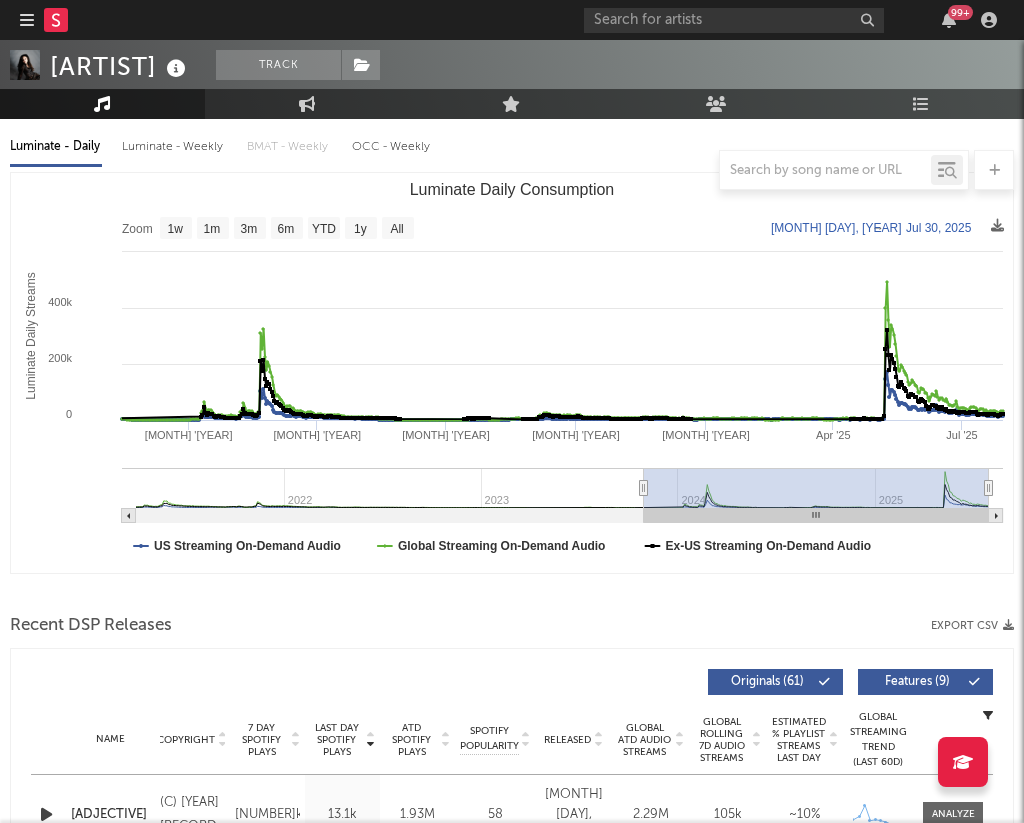 drag, startPoint x: 888, startPoint y: 481, endPoint x: 616, endPoint y: 514, distance: 273.99454 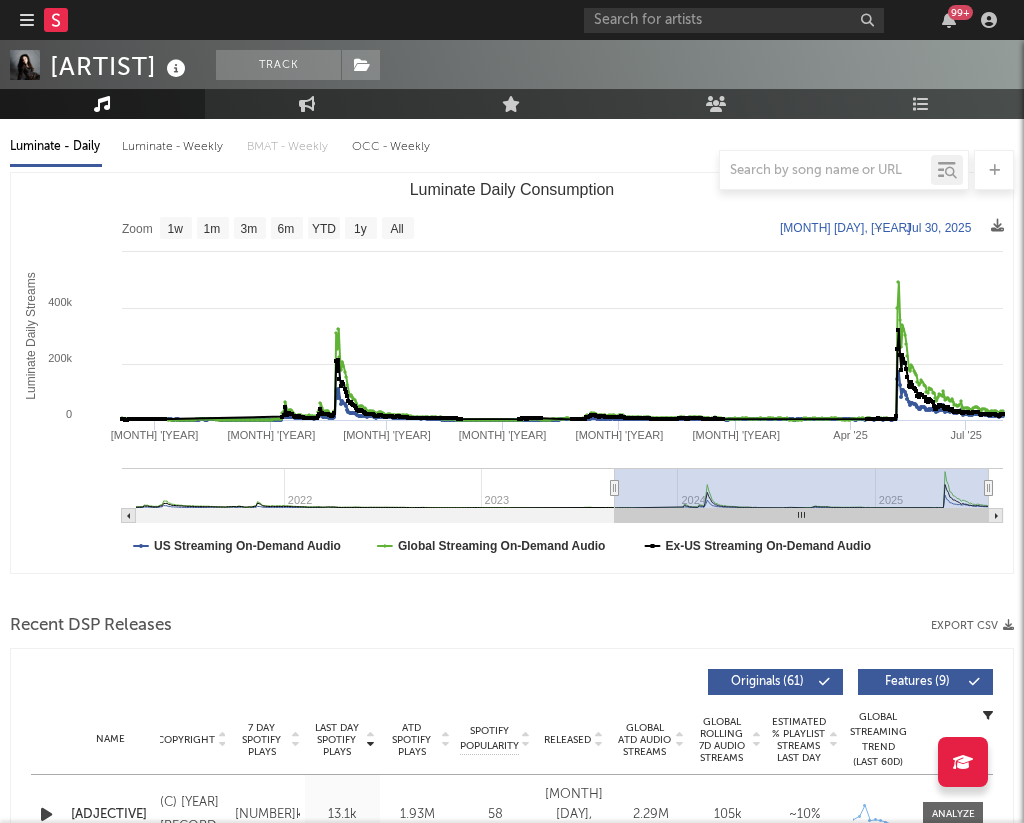 type on "[DATE]" 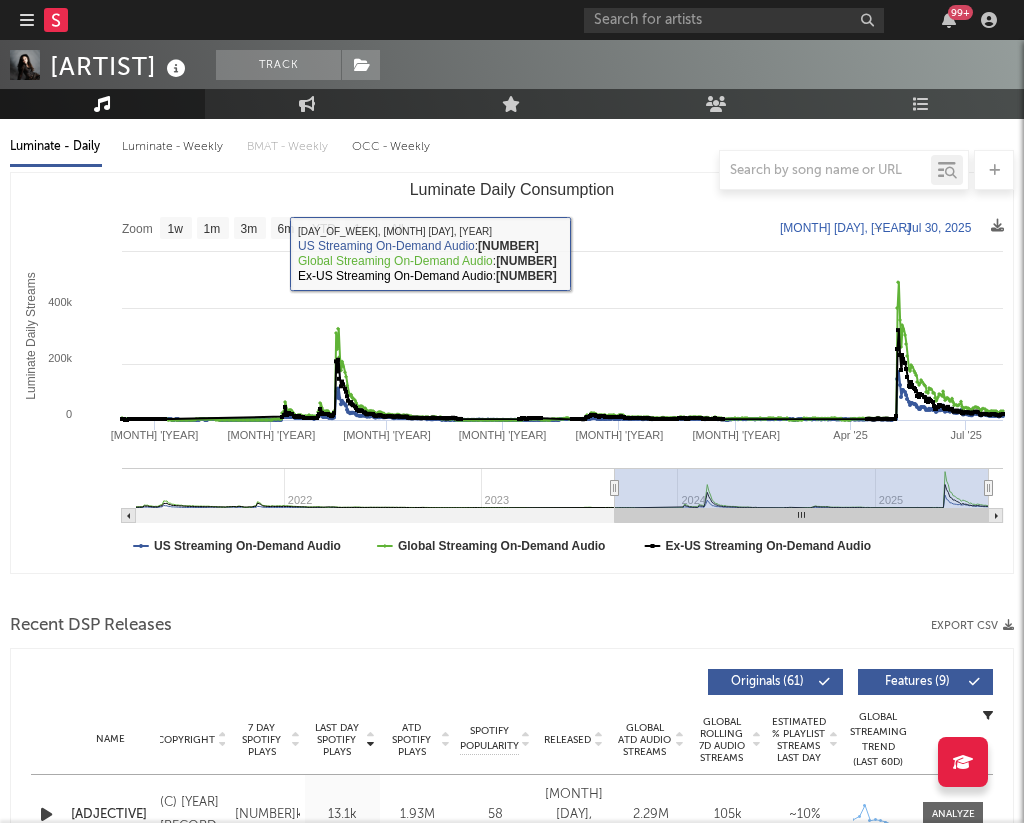 click on "Music Total Artist Consumption Luminate - Daily Luminate - Weekly BMAT - Weekly OCC - Weekly Zoom 1w 1m 3m 6m YTD 1y All [YEAR]-[MONTH]-[DAY] [YEAR]-[MONTH]-[DAY] Created with Highcharts 10.3.3 Luminate Daily Streams Luminate Daily Consumption [MONTH] '[YEAR]' [MONTH] '[YEAR]' [MONTH] '[YEAR]' [MONTH] '[YEAR]' [MONTH] '[YEAR]' [MONTH] '[YEAR]' [MONTH] '[YEAR]' [YEAR] [YEAR] [YEAR] [YEAR] 0 200k 400k 600k Zoom 1w 1m 3m 6m YTD 1y All [MONTH] [DAY], [YEAR] ​ US Streaming On-Demand Audio : [NUMBER] ​ Global Streaming On-Demand Audio : [NUMBER] ​ Ex-US Streaming On-Demand Audio : [NUMBER] ​ Recent DSP Releases Export CSV  Last Day Spotify Plays Copyright 7 Day Spotify Plays Last Day Spotify Plays ATD Spotify Plays Spotify Popularity Released Global ATD Audio Streams Global Rolling 7D Audio Streams Estimated % Playlist Streams Last Day Spotify Popularity Streams / 7d Growth Originals   ( [NUMBER] ) Features   ( [NUMBER] ) Name Copyright Label Album Names Composer Names Total US SES" at bounding box center [512, 1537] 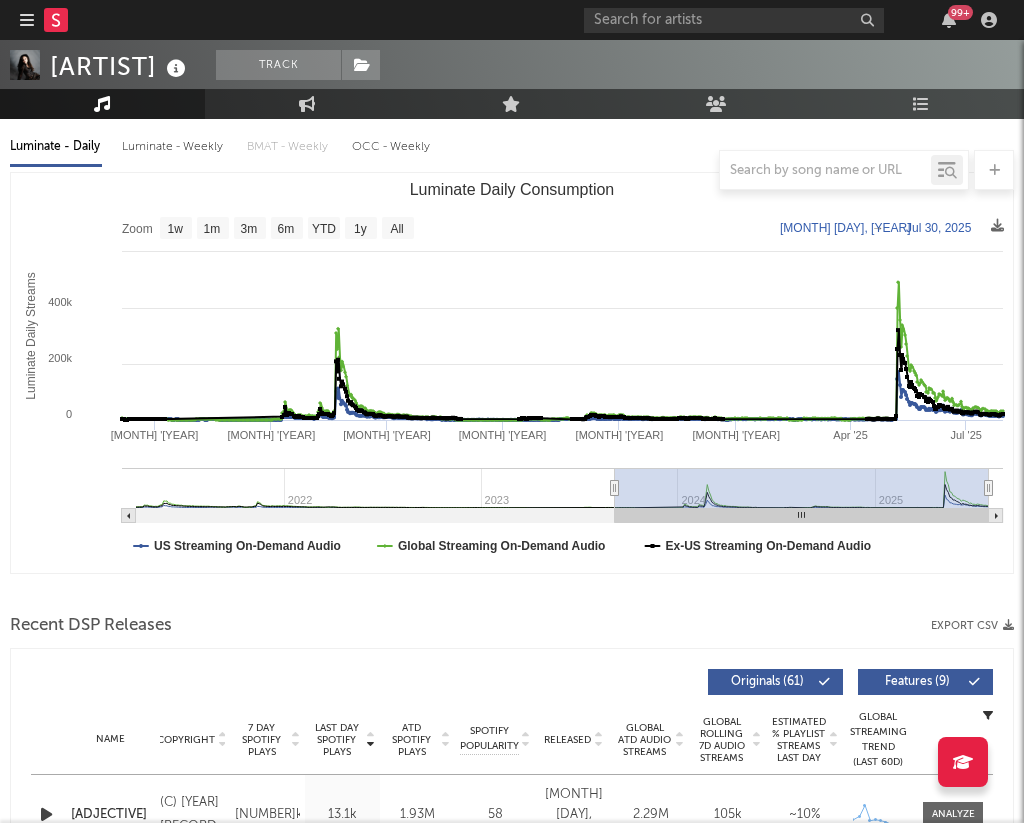 click on "Luminate - Weekly" at bounding box center [174, 147] 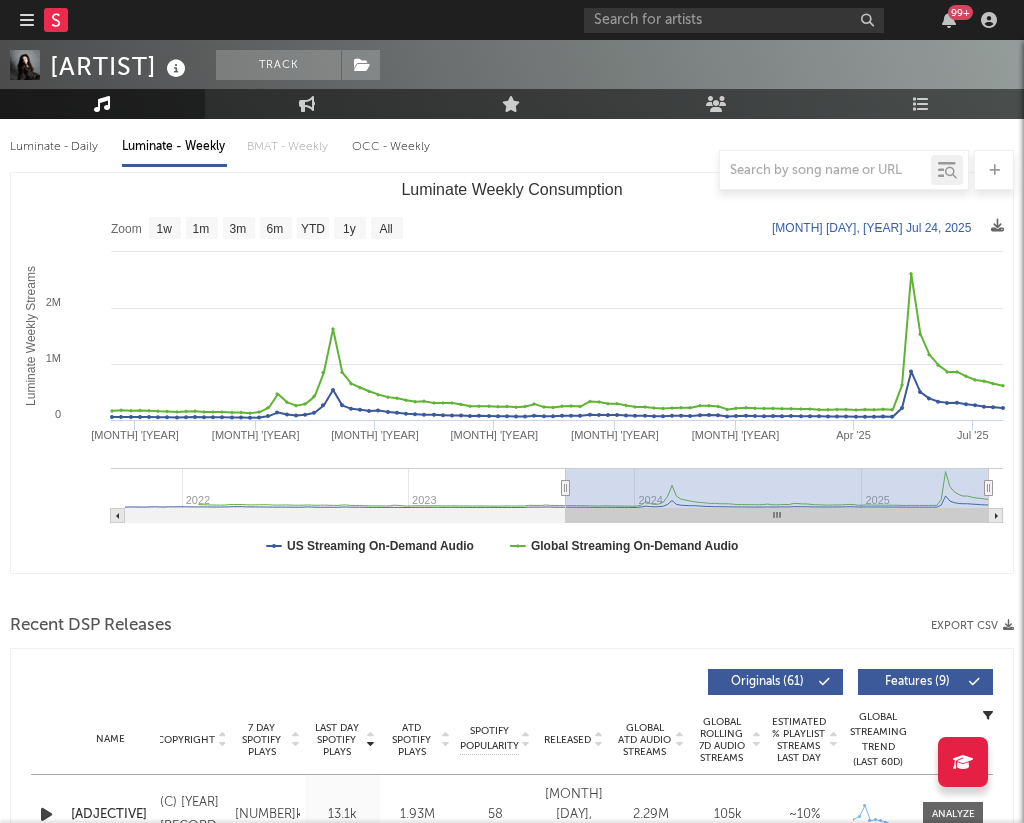 type on "[DATE]" 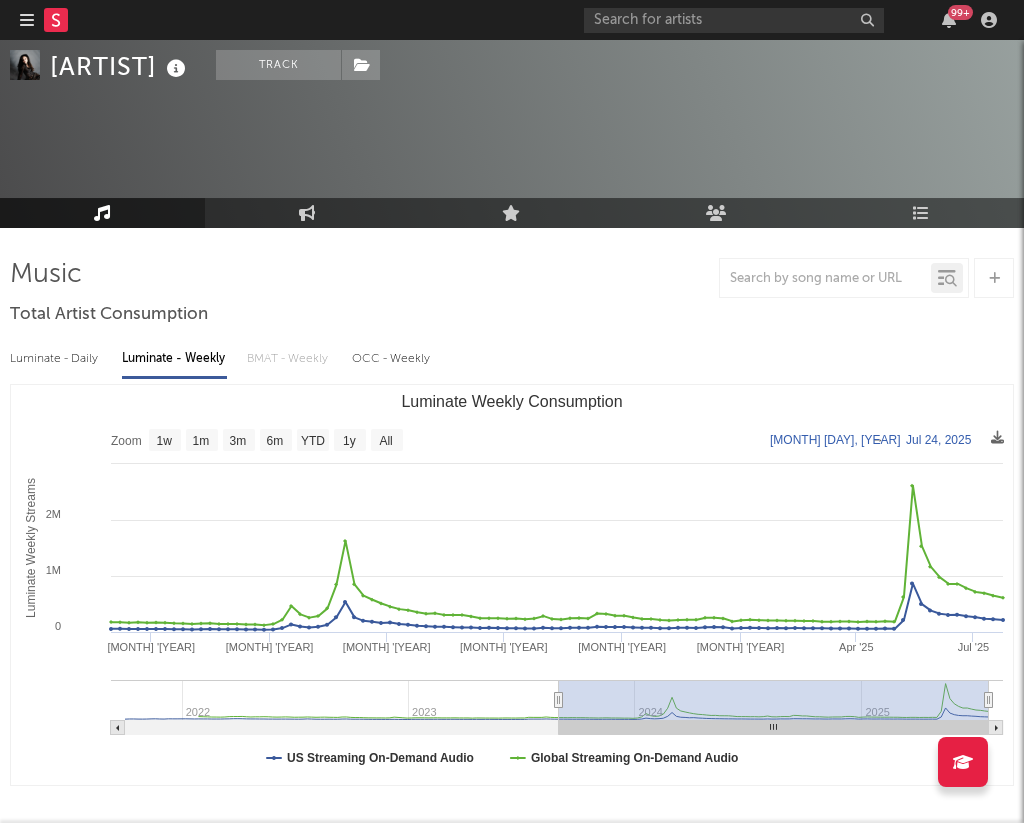scroll, scrollTop: 70, scrollLeft: 0, axis: vertical 